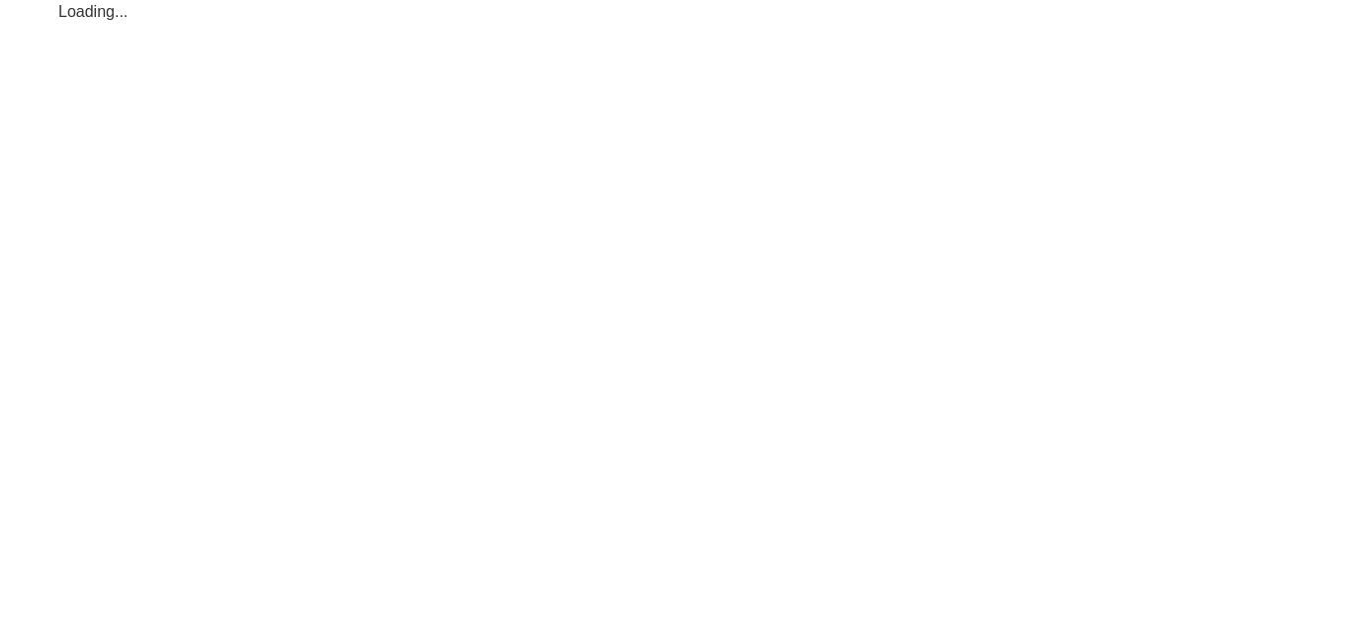 scroll, scrollTop: 0, scrollLeft: 0, axis: both 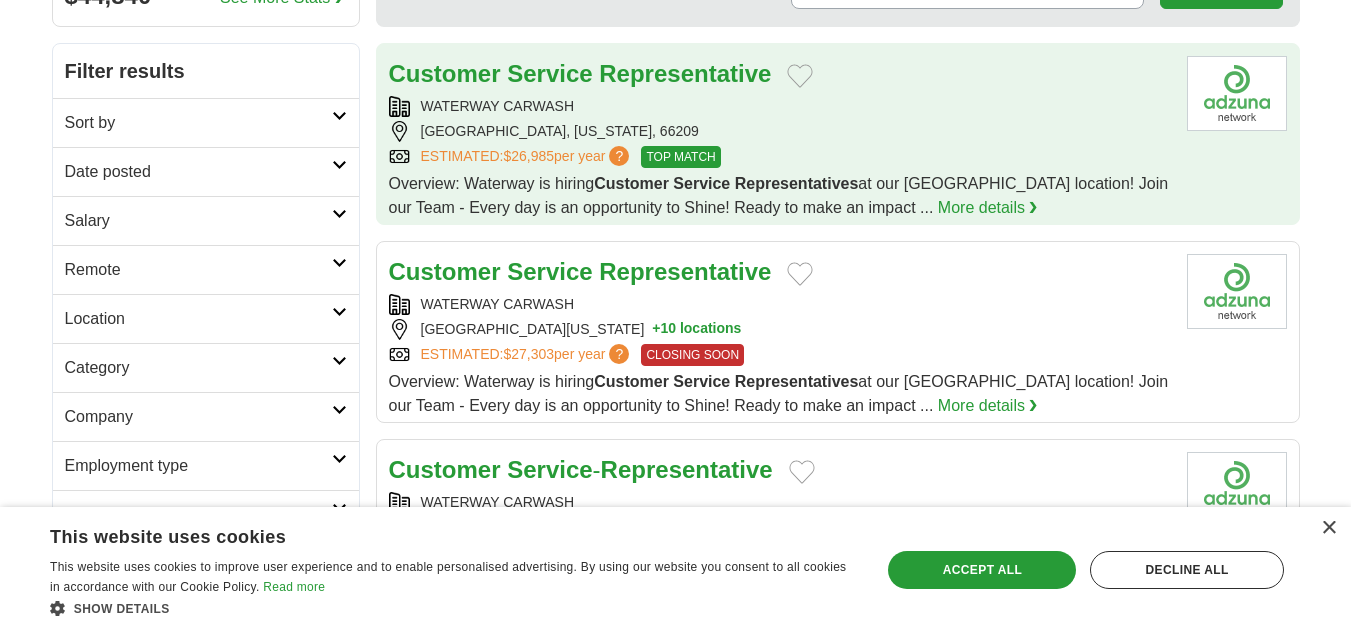 click on "LEAWOOD, KANSAS, 66209" at bounding box center (780, 131) 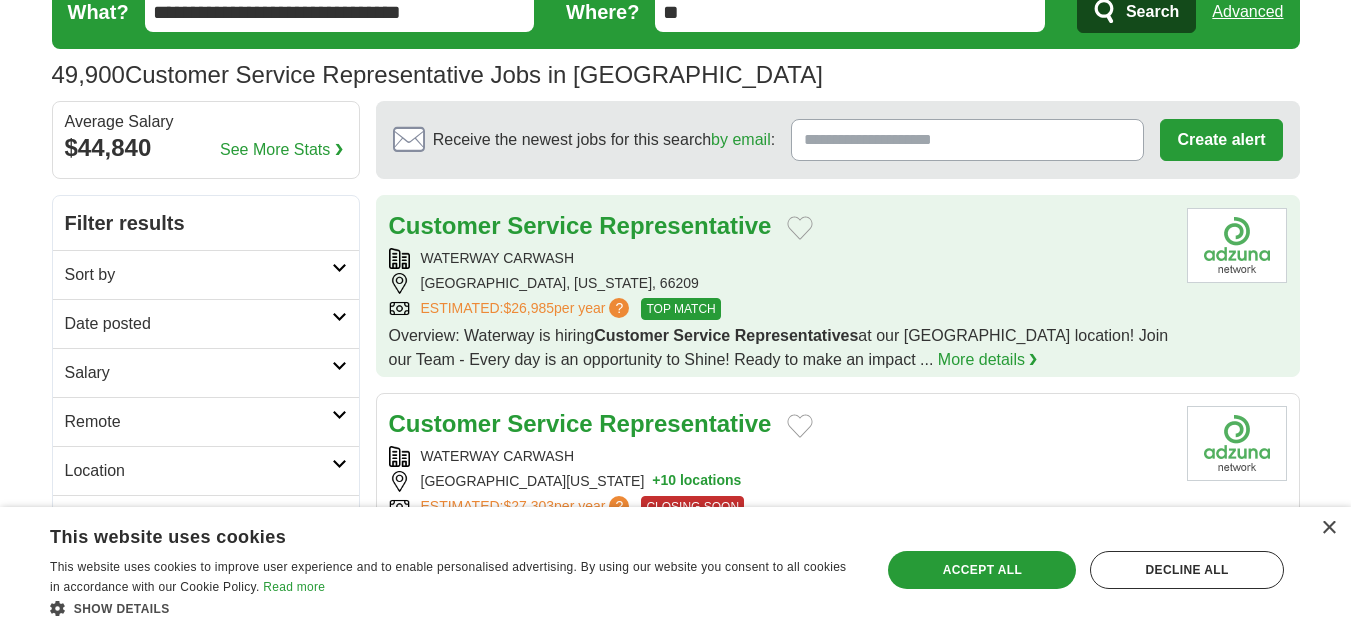 scroll, scrollTop: 0, scrollLeft: 0, axis: both 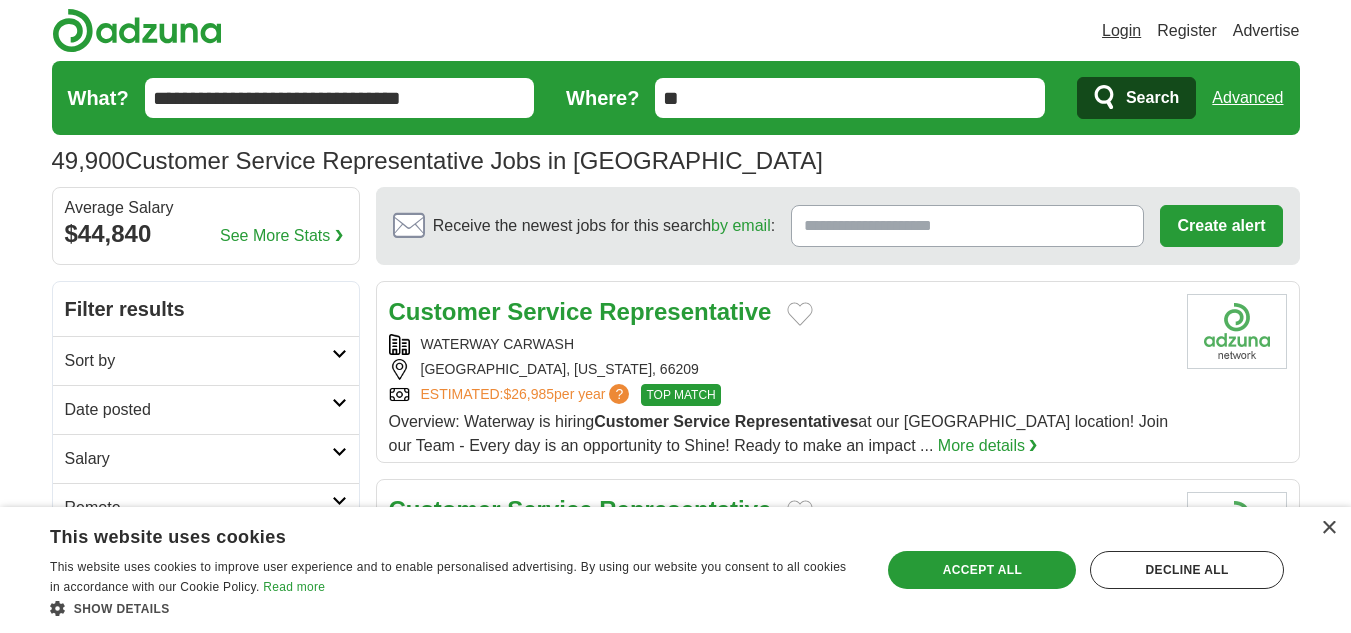 click on "Login" at bounding box center (1121, 31) 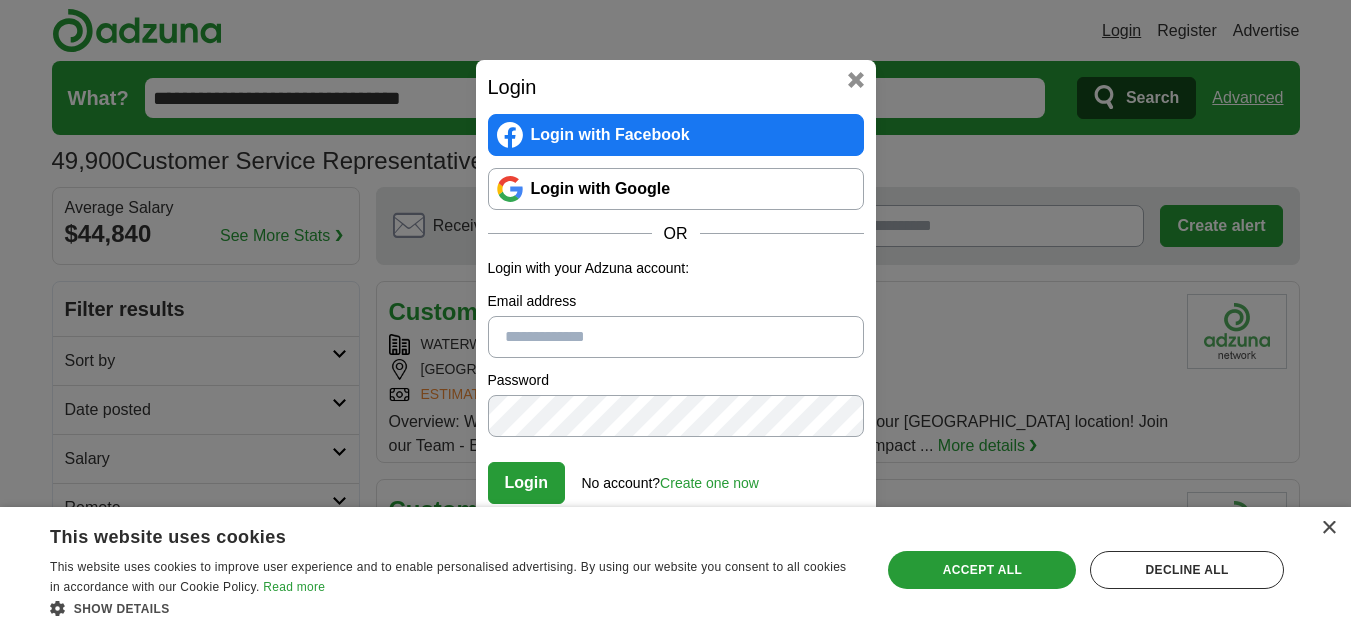type on "**********" 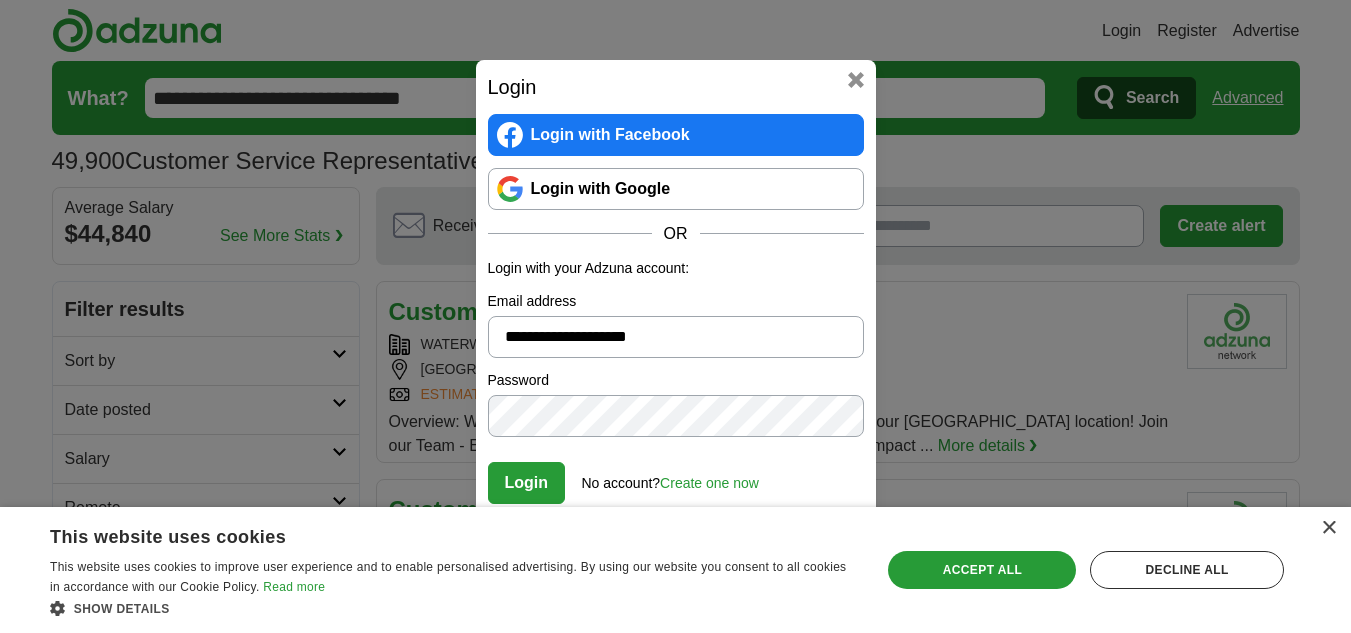 click on "Create one now" at bounding box center (709, 483) 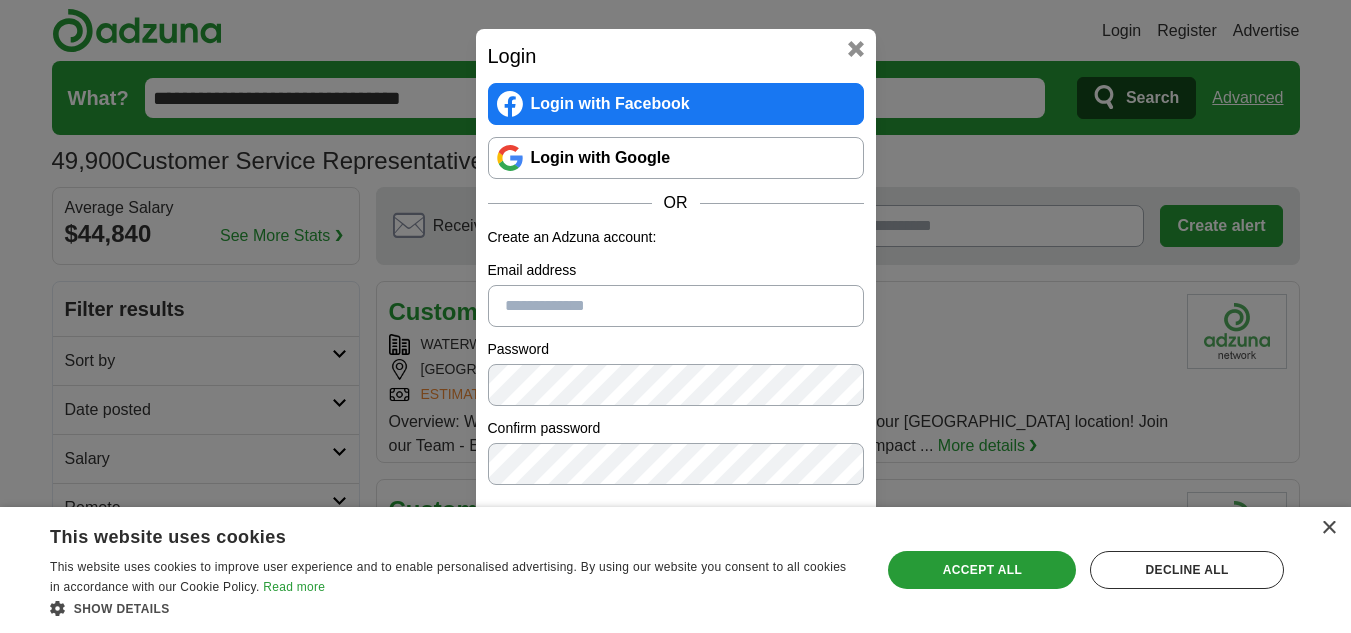 click on "Email address" at bounding box center [676, 306] 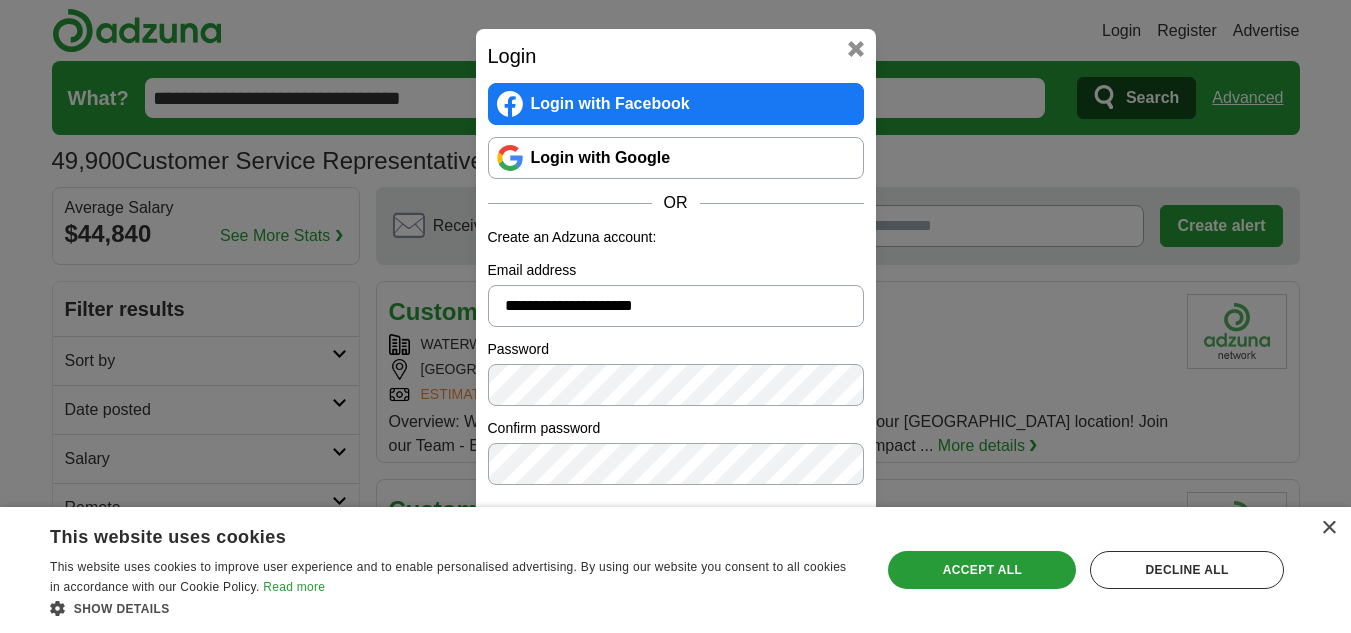 type on "**********" 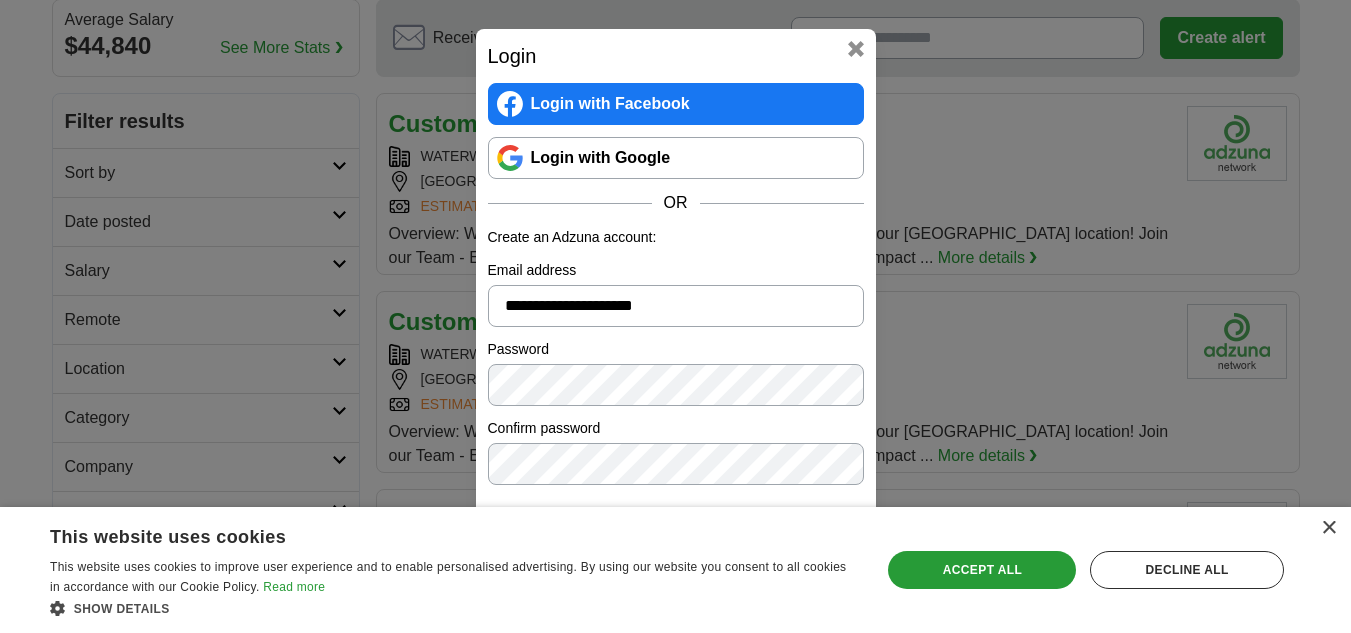 scroll, scrollTop: 189, scrollLeft: 0, axis: vertical 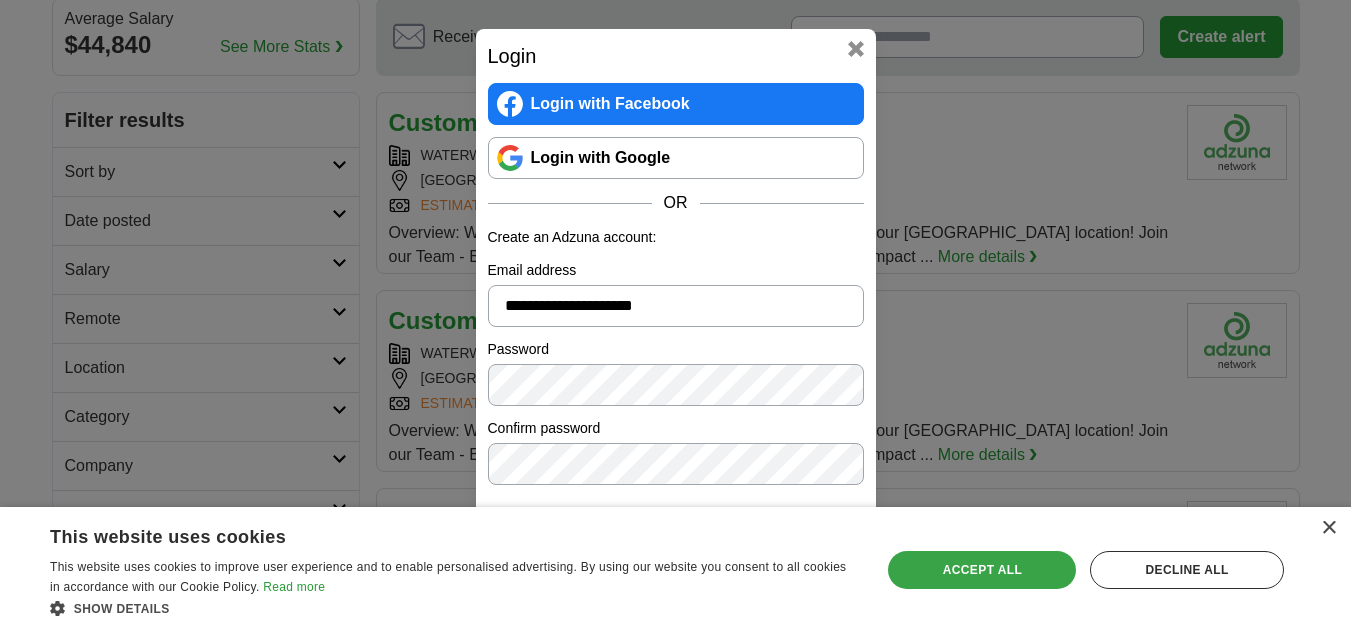 click on "Accept all" at bounding box center (982, 570) 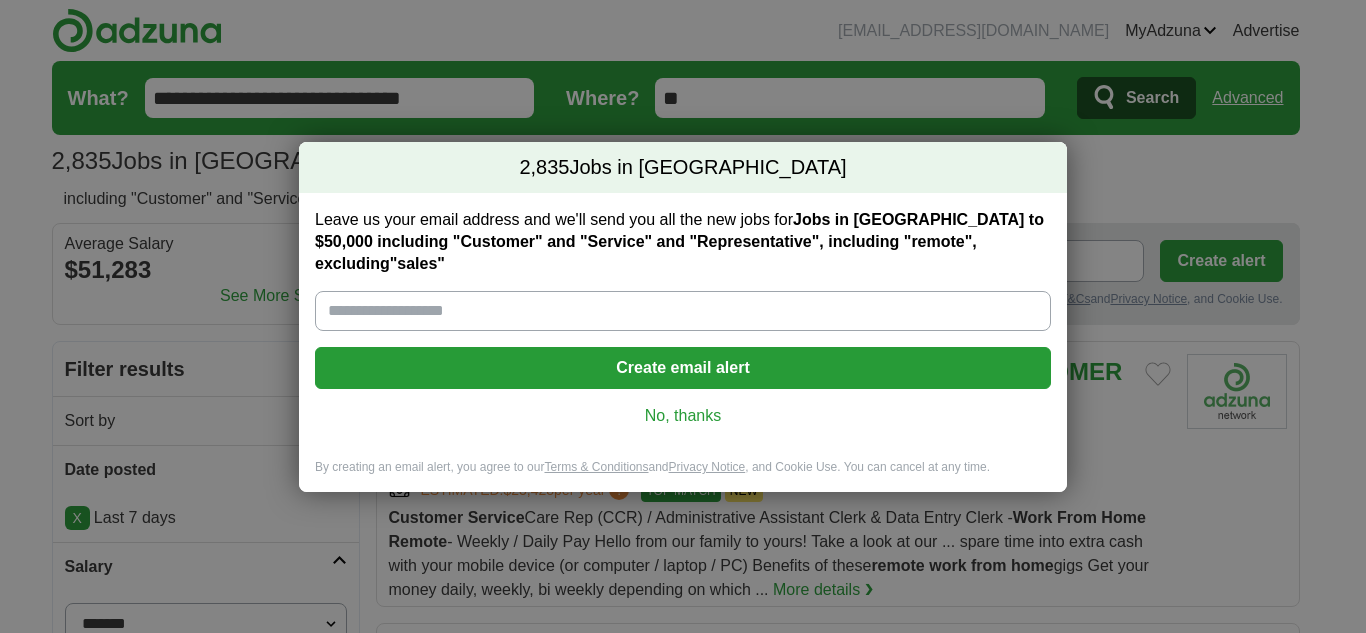 scroll, scrollTop: 0, scrollLeft: 0, axis: both 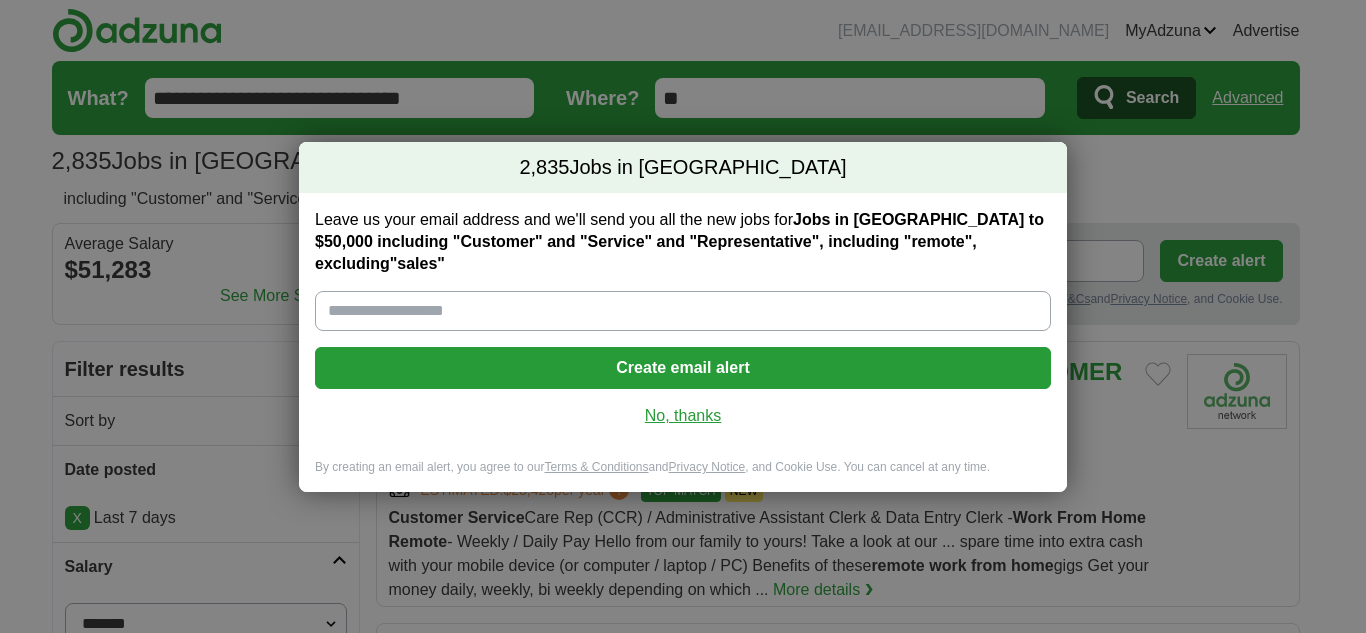 click on "No, thanks" at bounding box center [683, 416] 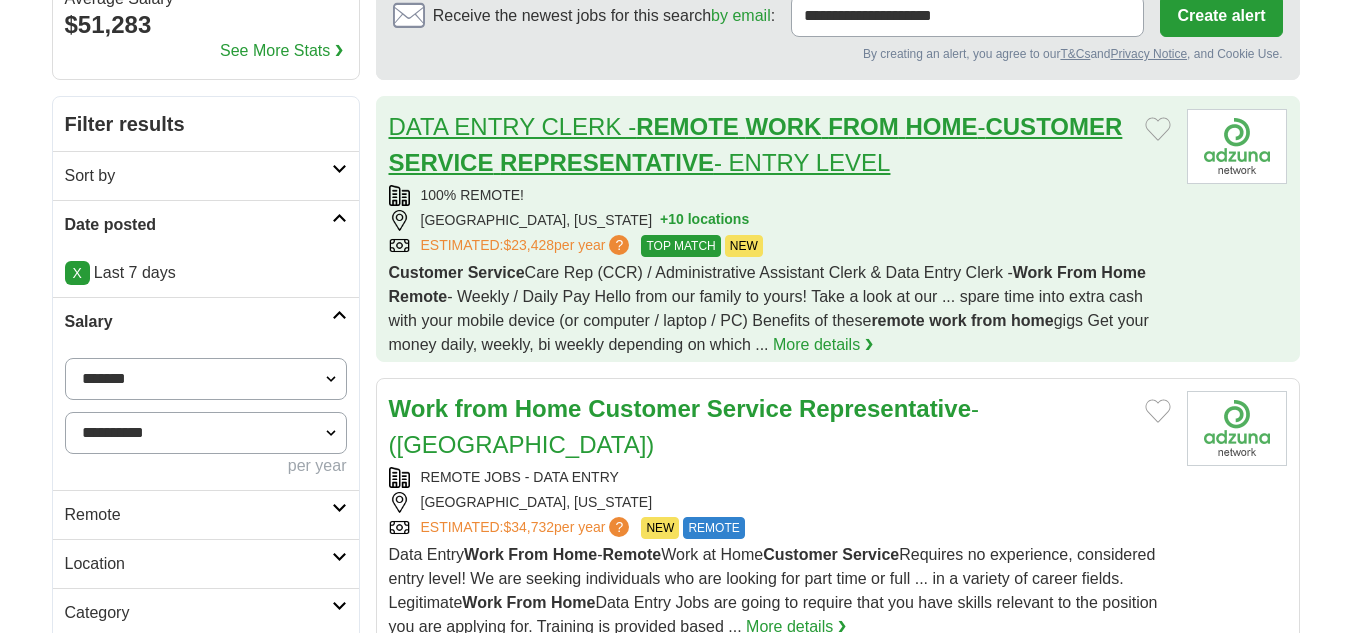 scroll, scrollTop: 246, scrollLeft: 0, axis: vertical 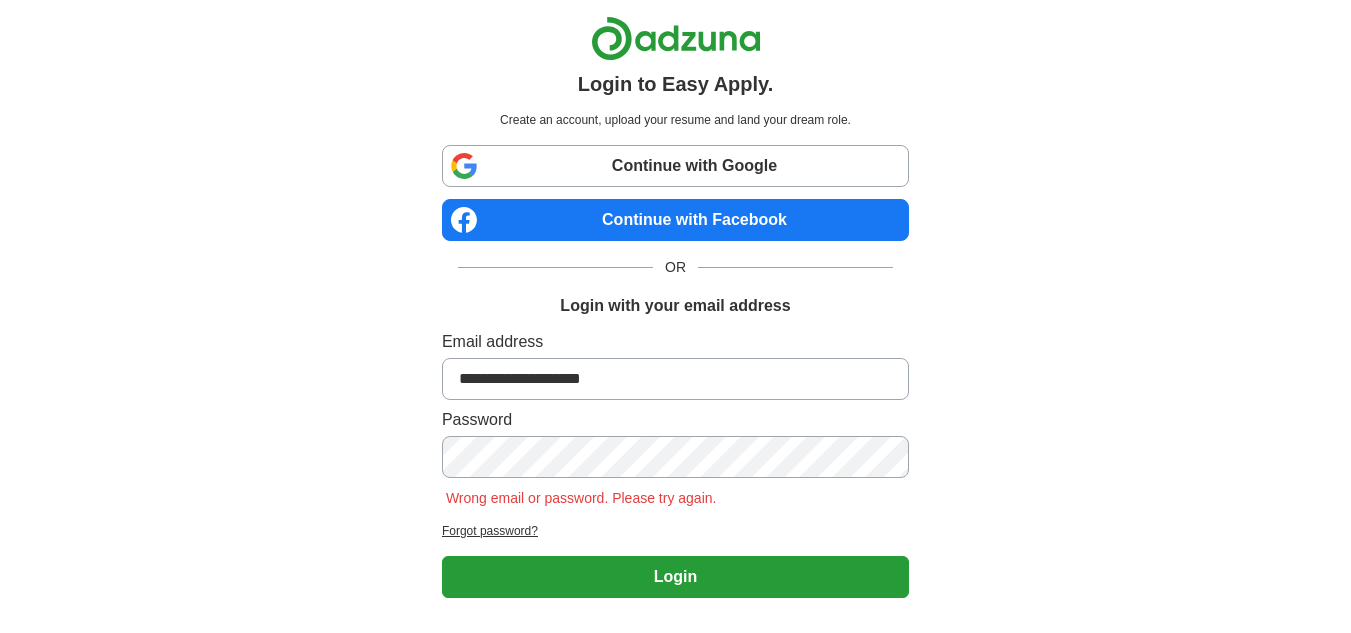 click on "SERVICE" at bounding box center [441, 161] 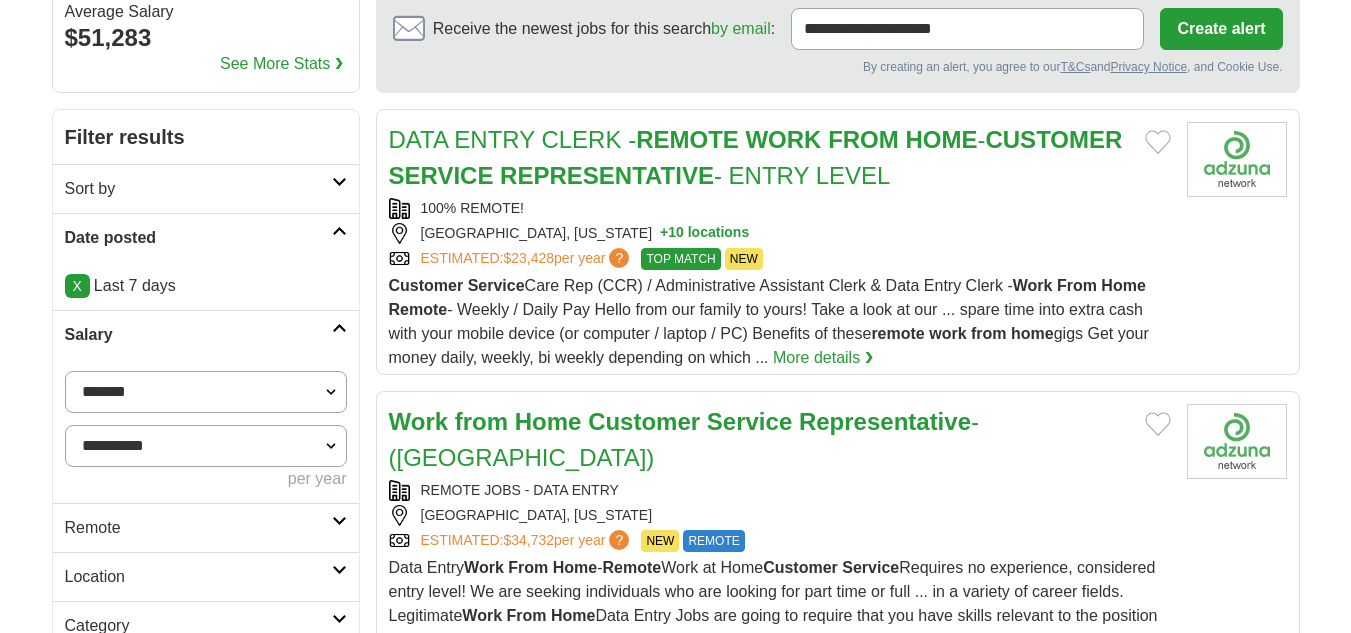 scroll, scrollTop: 261, scrollLeft: 0, axis: vertical 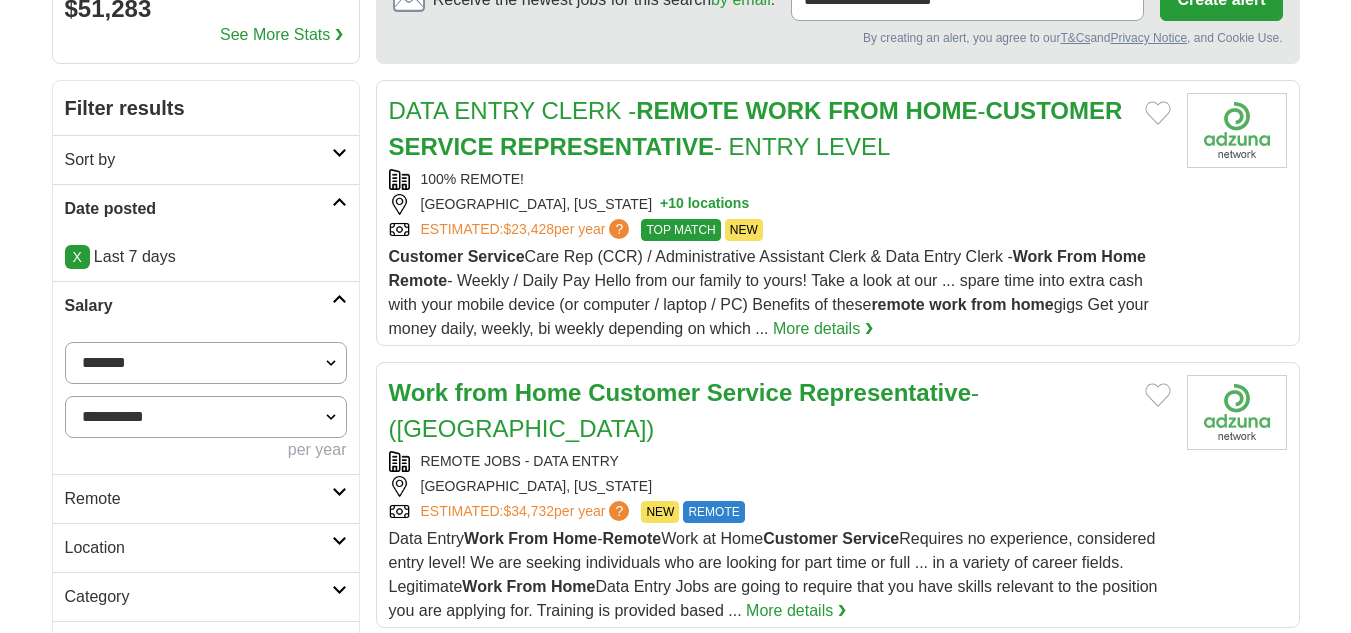 click on "Sort by" at bounding box center [206, 159] 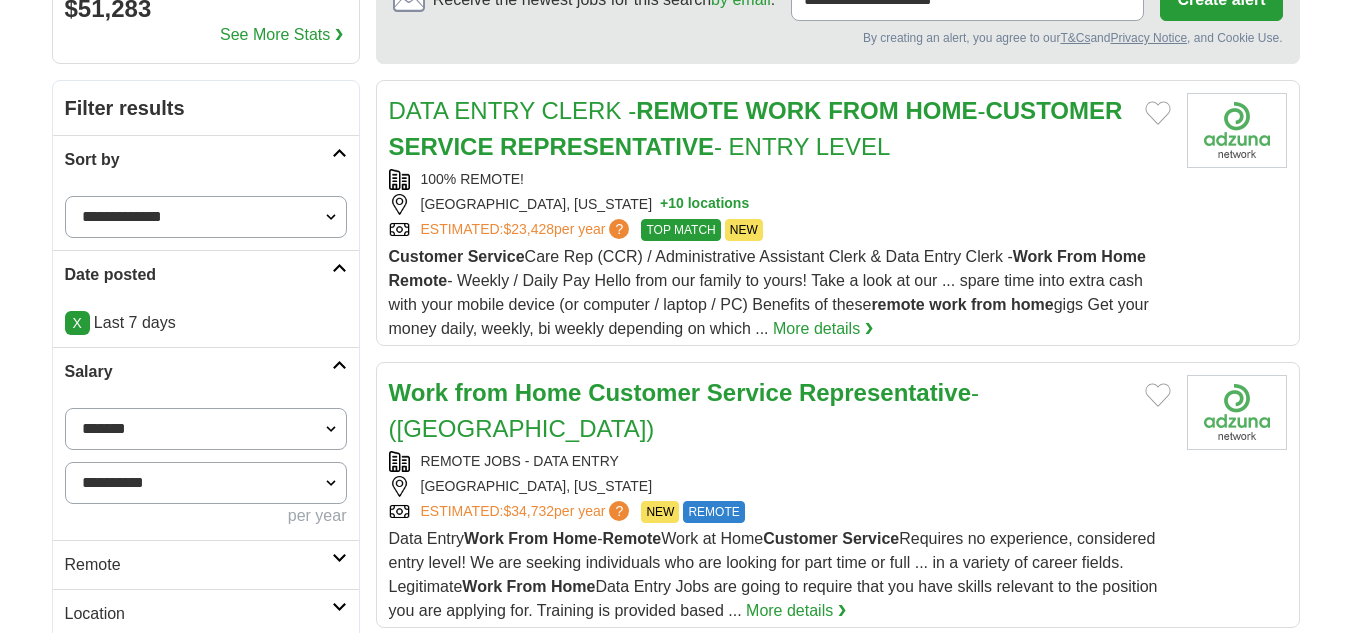 click on "Sort by" at bounding box center [206, 159] 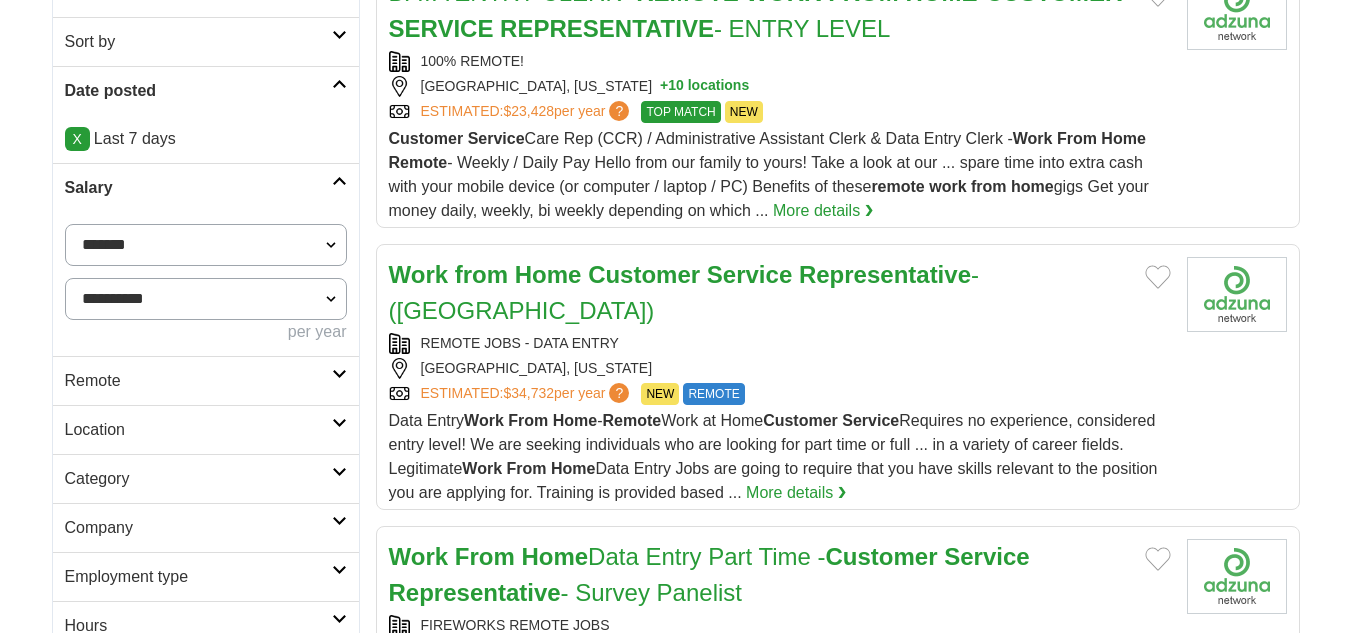 scroll, scrollTop: 381, scrollLeft: 0, axis: vertical 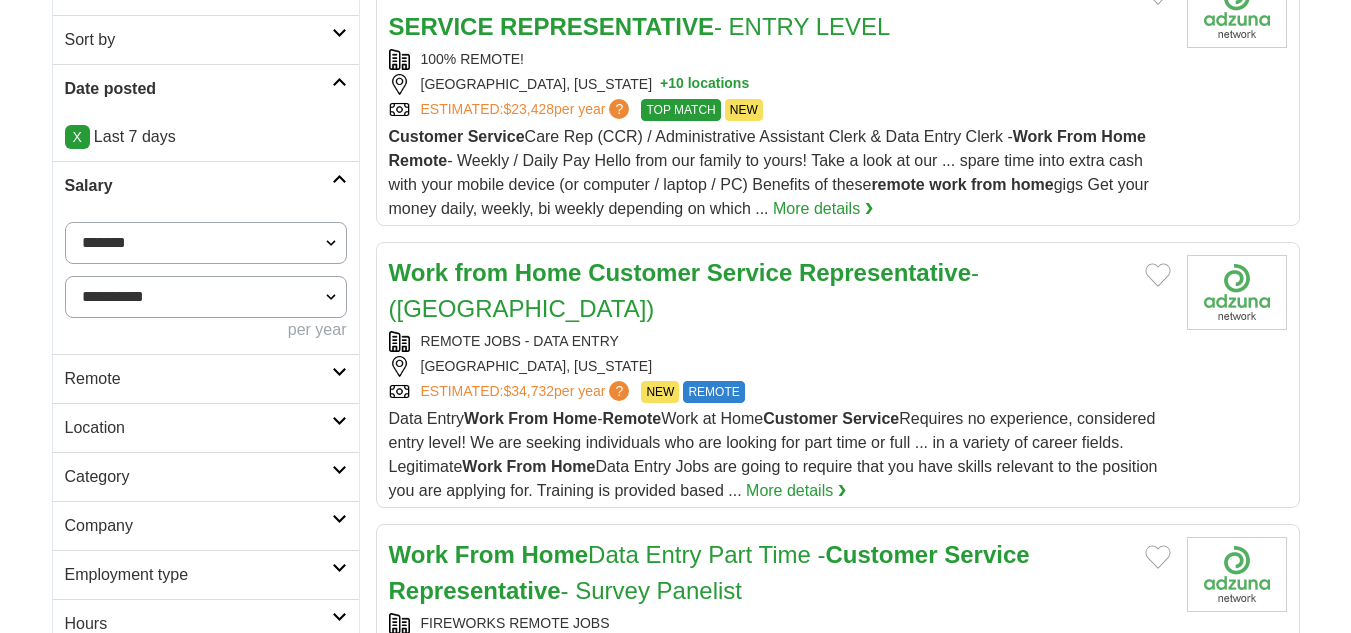 click at bounding box center [339, 372] 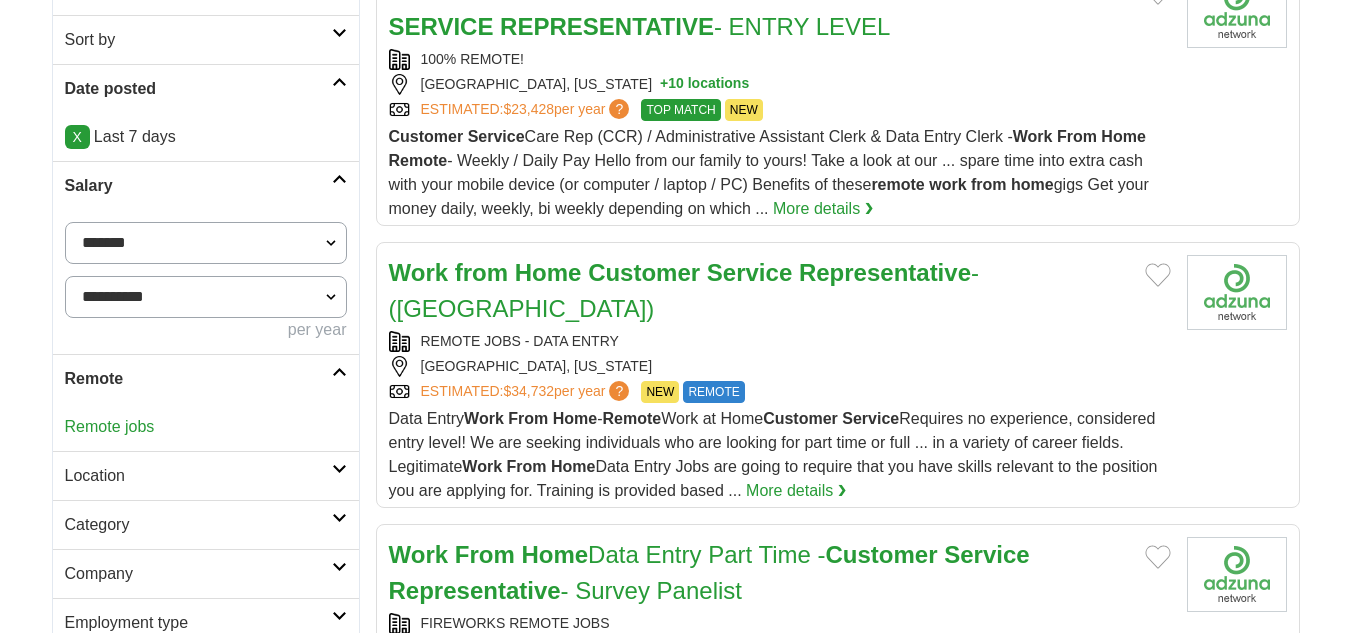 click on "Remote jobs" at bounding box center (206, 427) 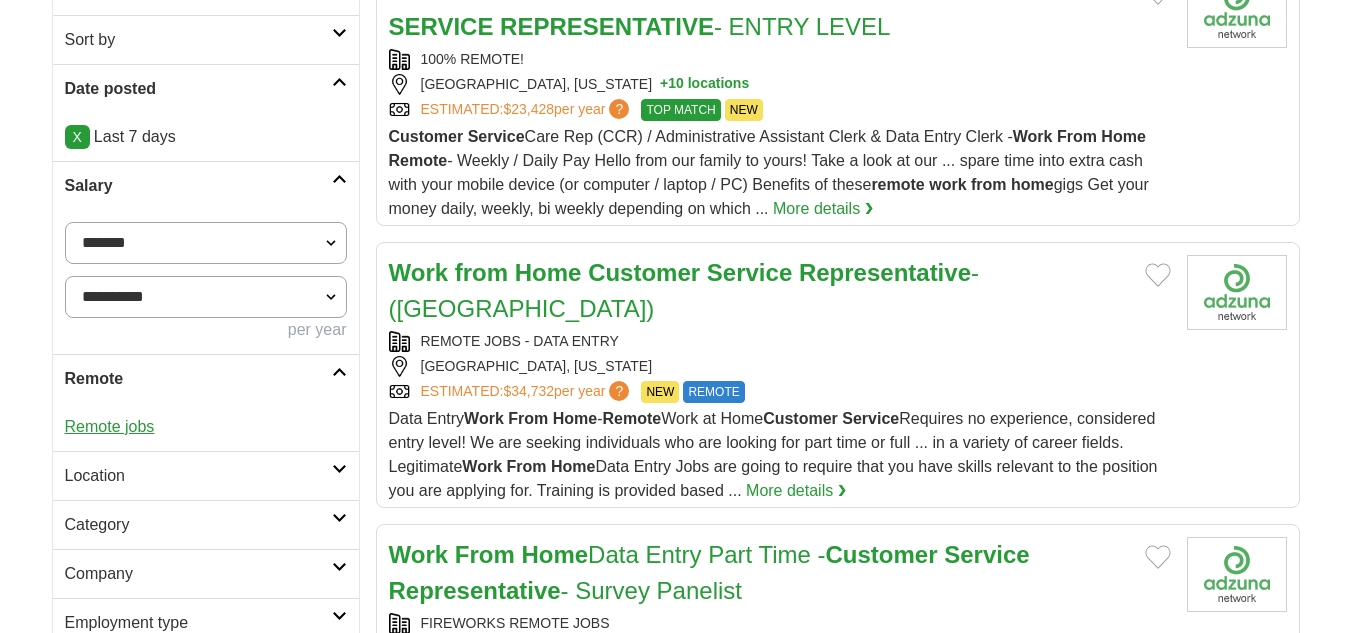 click on "Remote jobs" at bounding box center [110, 426] 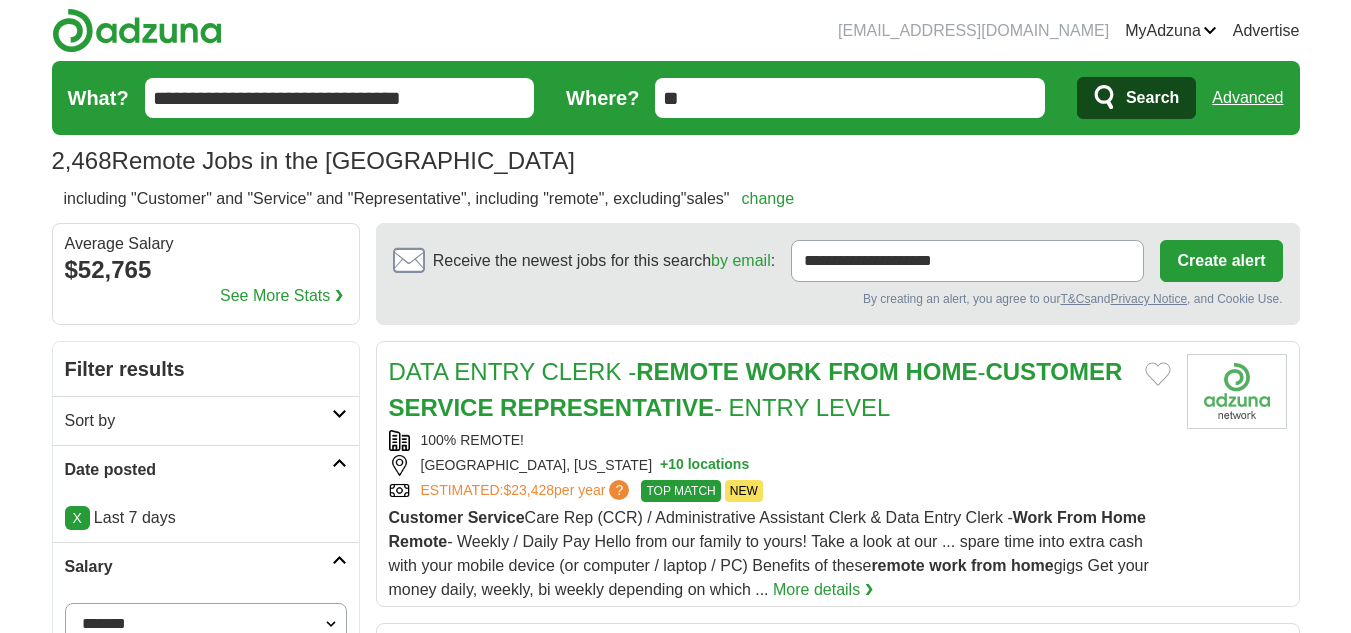 scroll, scrollTop: 0, scrollLeft: 0, axis: both 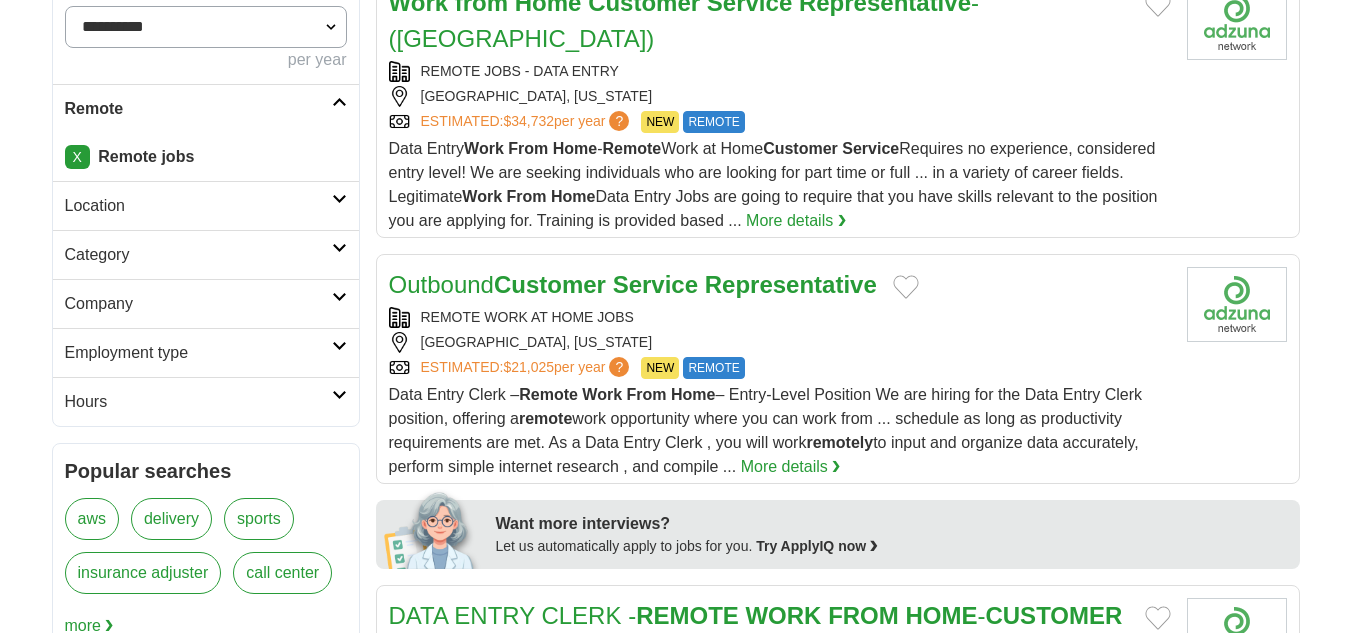 click at bounding box center [339, 199] 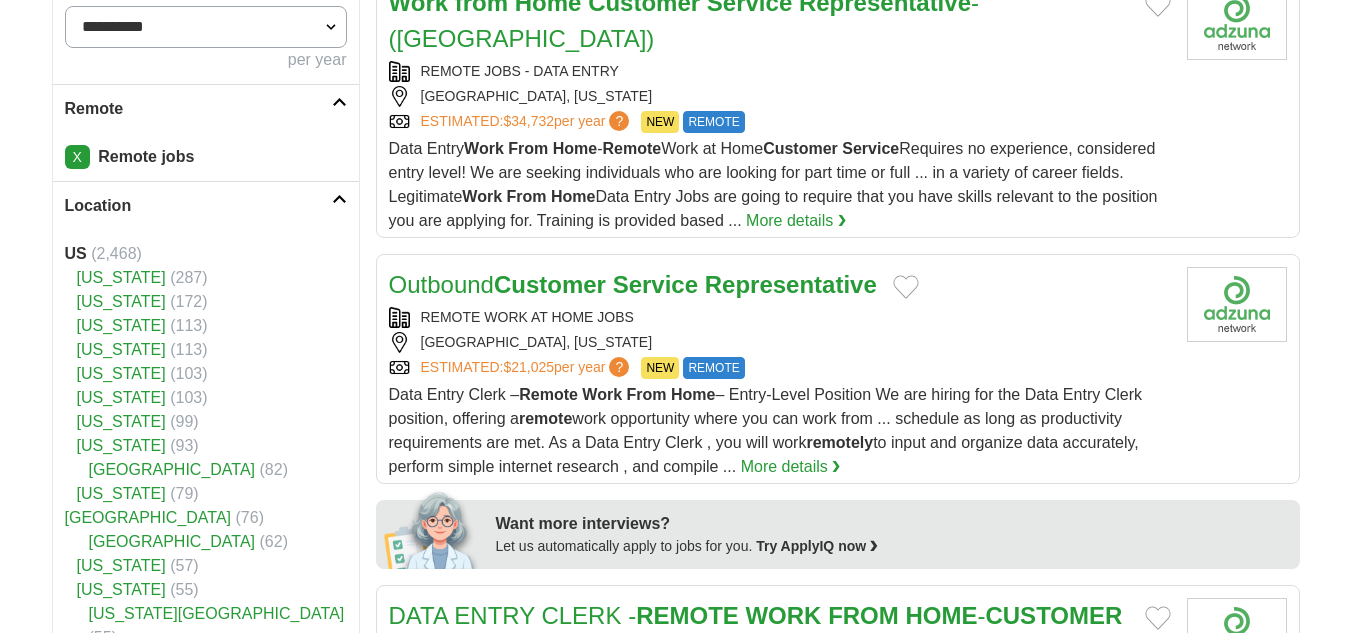 click at bounding box center (339, 199) 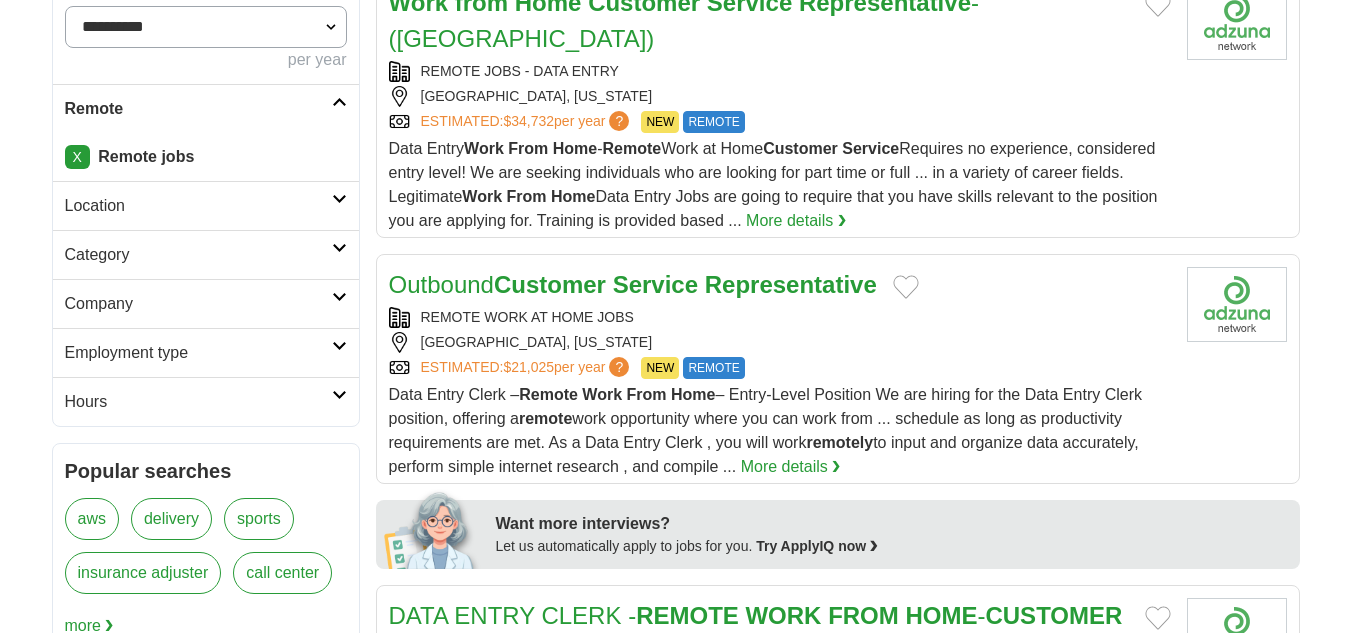 click at bounding box center (339, 248) 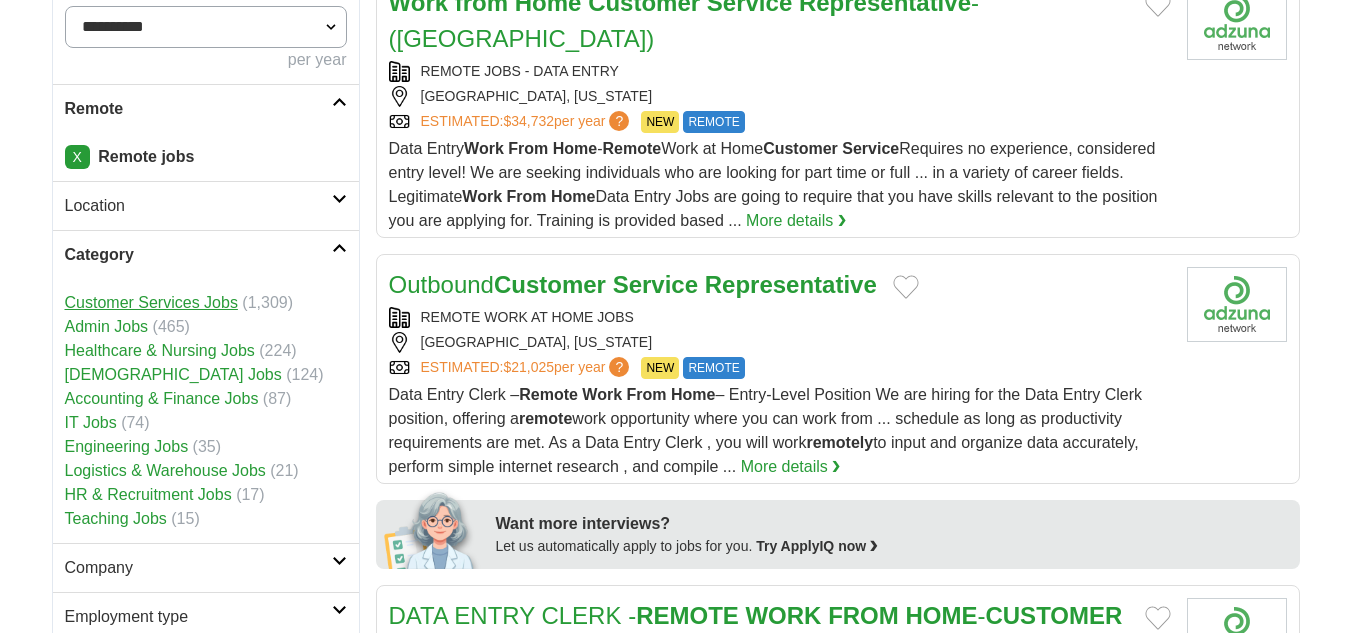 click on "Customer Services Jobs" at bounding box center (151, 302) 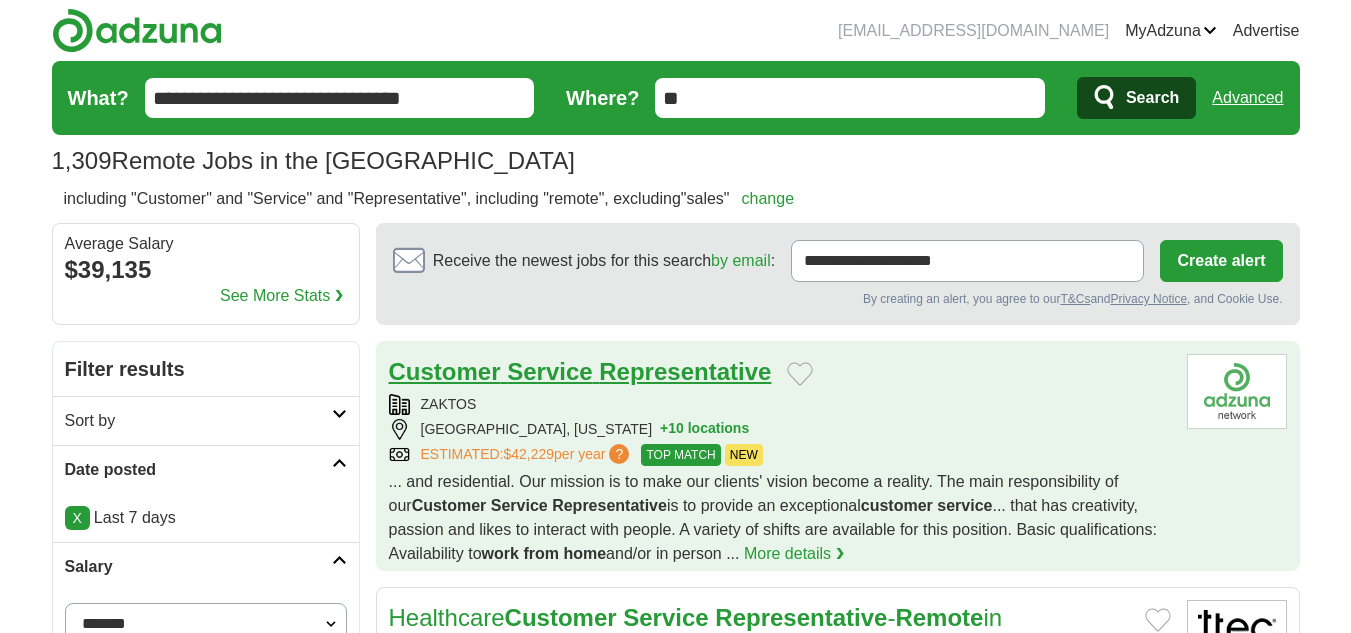 scroll, scrollTop: 0, scrollLeft: 0, axis: both 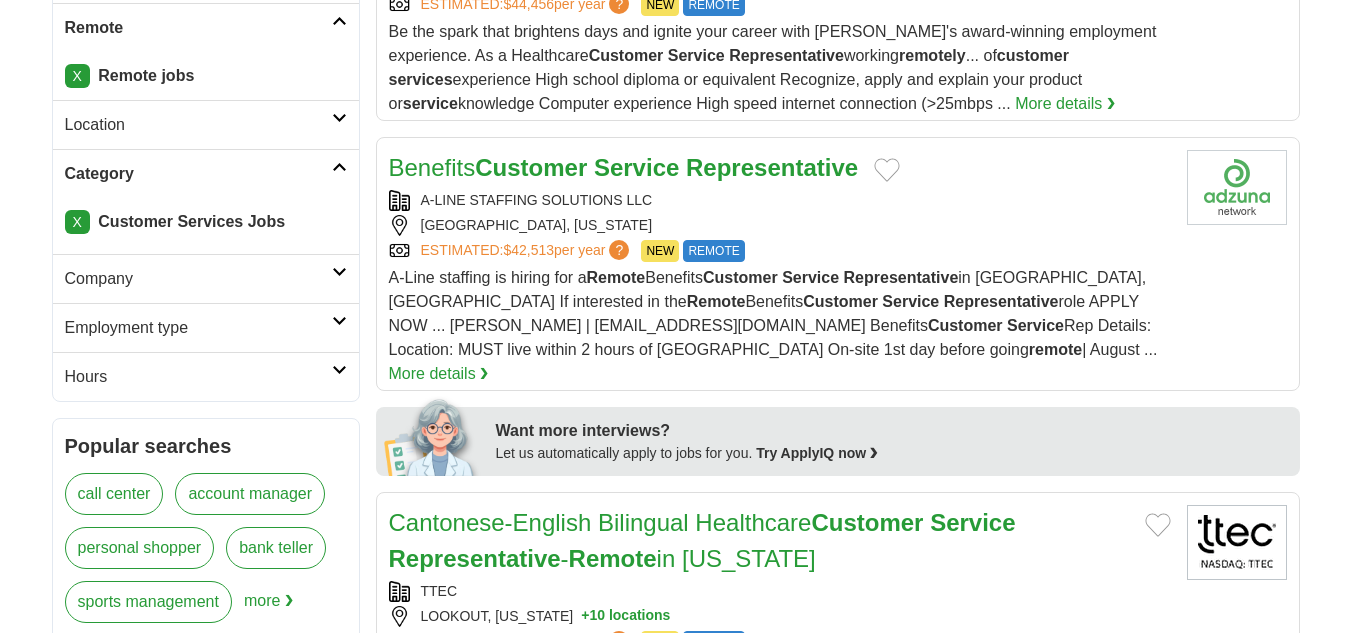 click at bounding box center (339, 272) 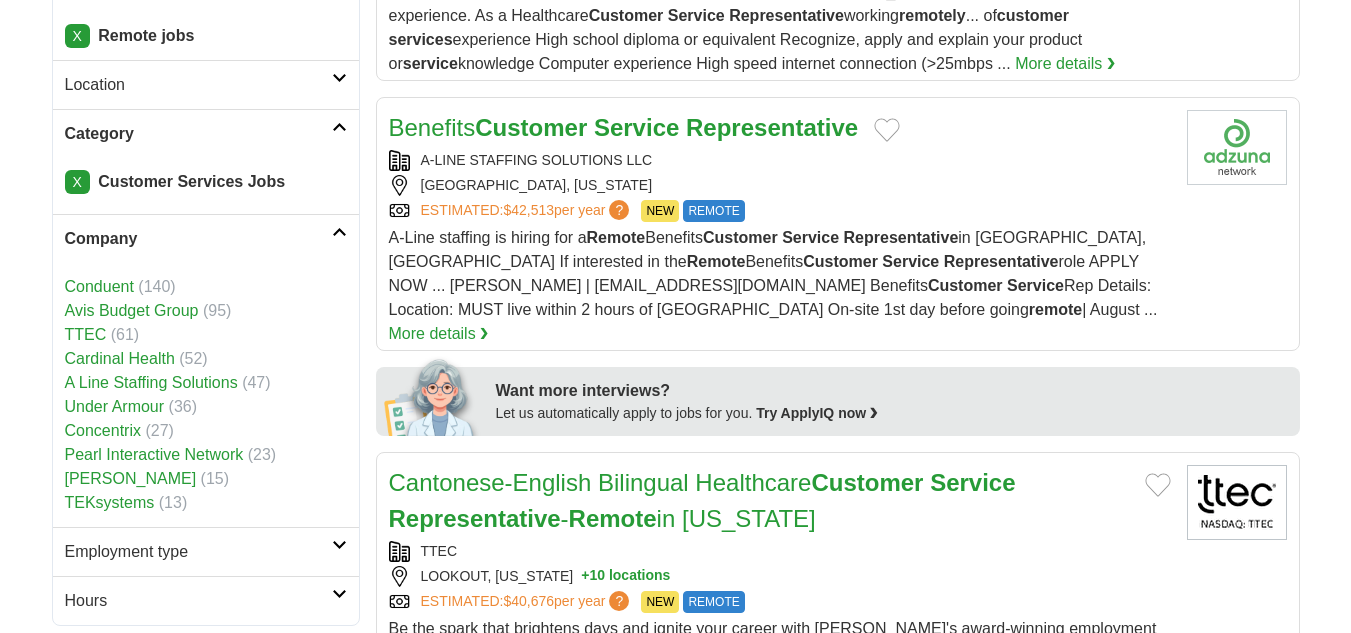 scroll, scrollTop: 773, scrollLeft: 0, axis: vertical 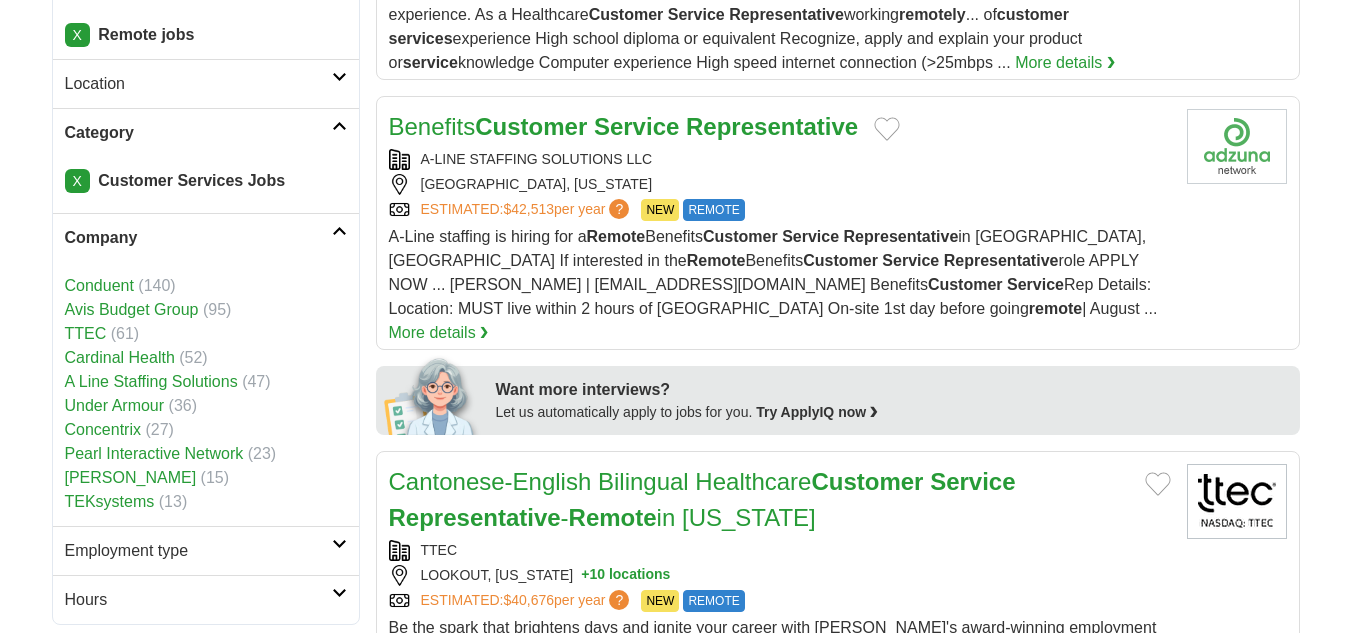 click on "Company" at bounding box center [206, 237] 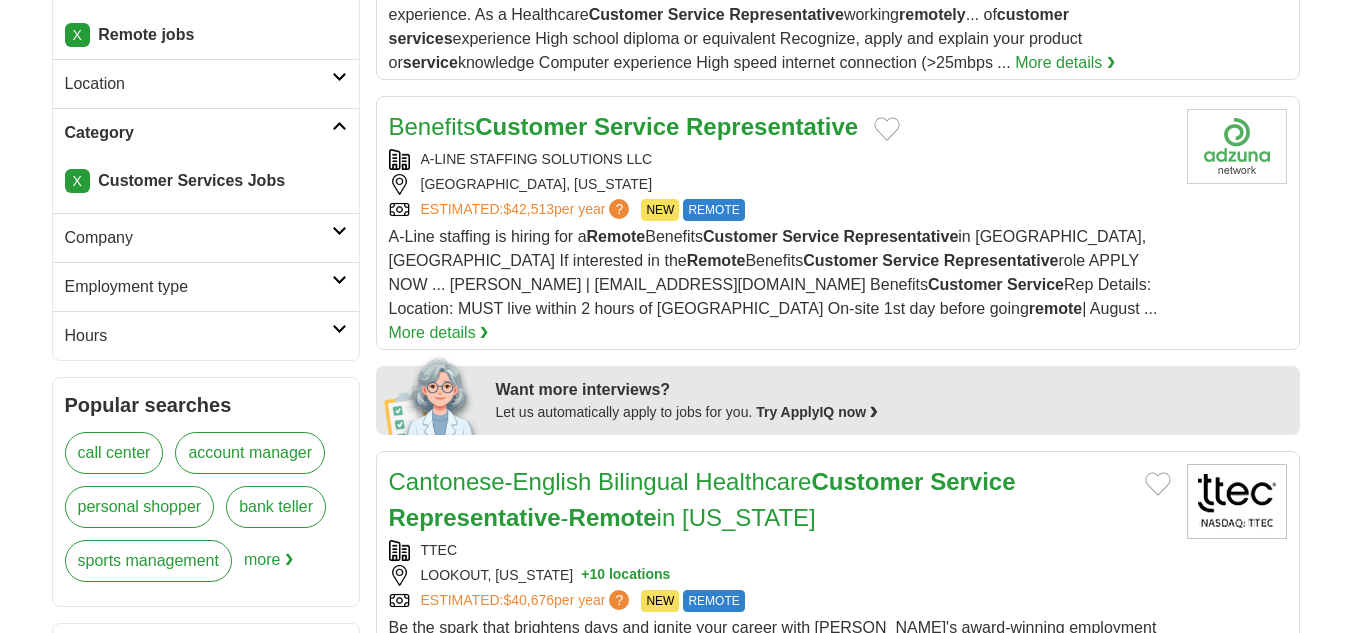 click at bounding box center [339, 280] 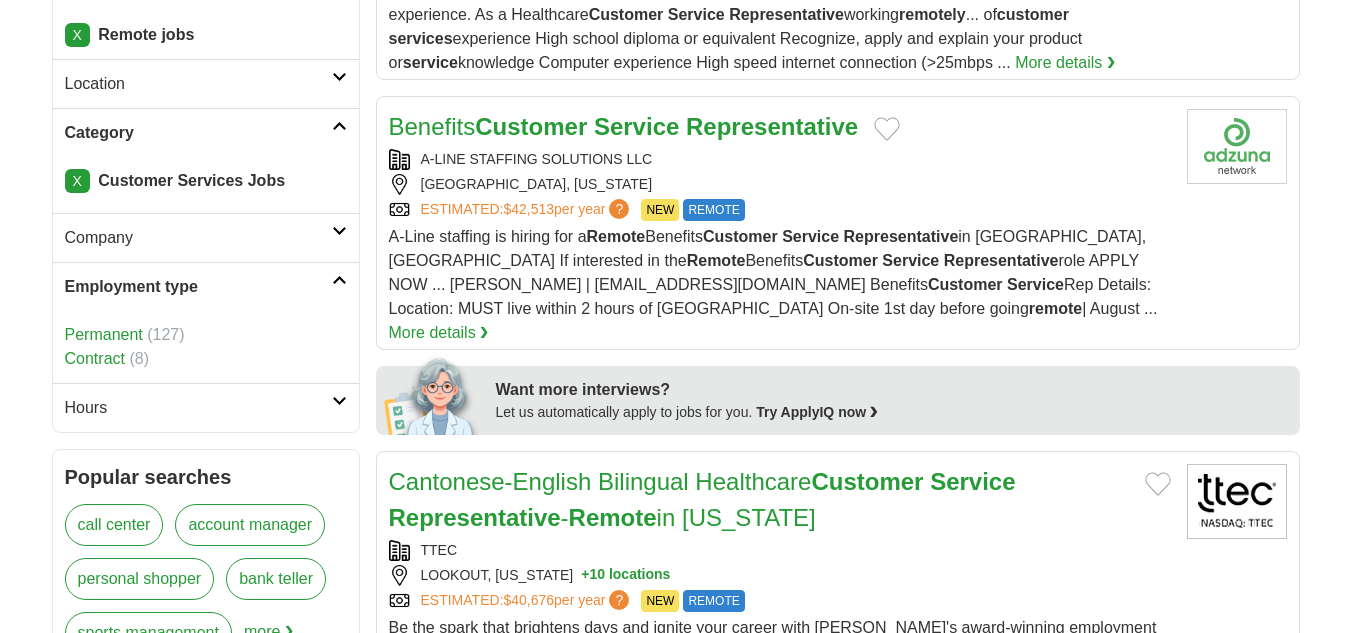 click at bounding box center (339, 280) 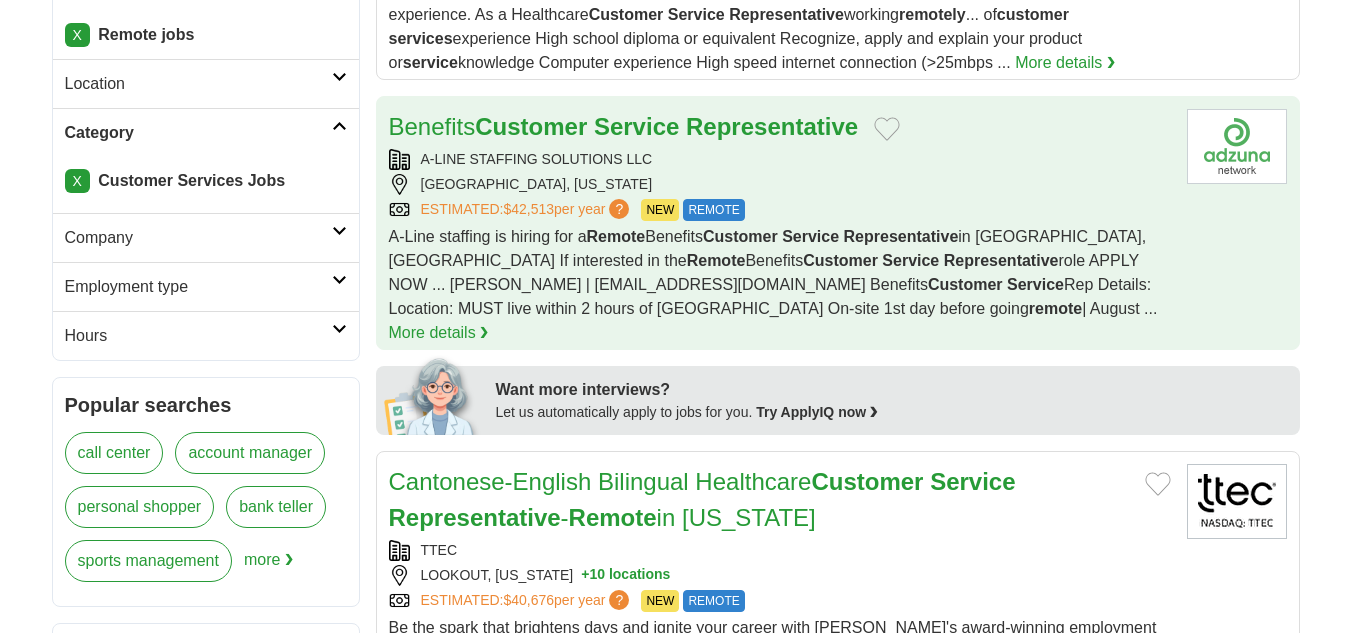 click on "[GEOGRAPHIC_DATA], [US_STATE]" at bounding box center [780, 184] 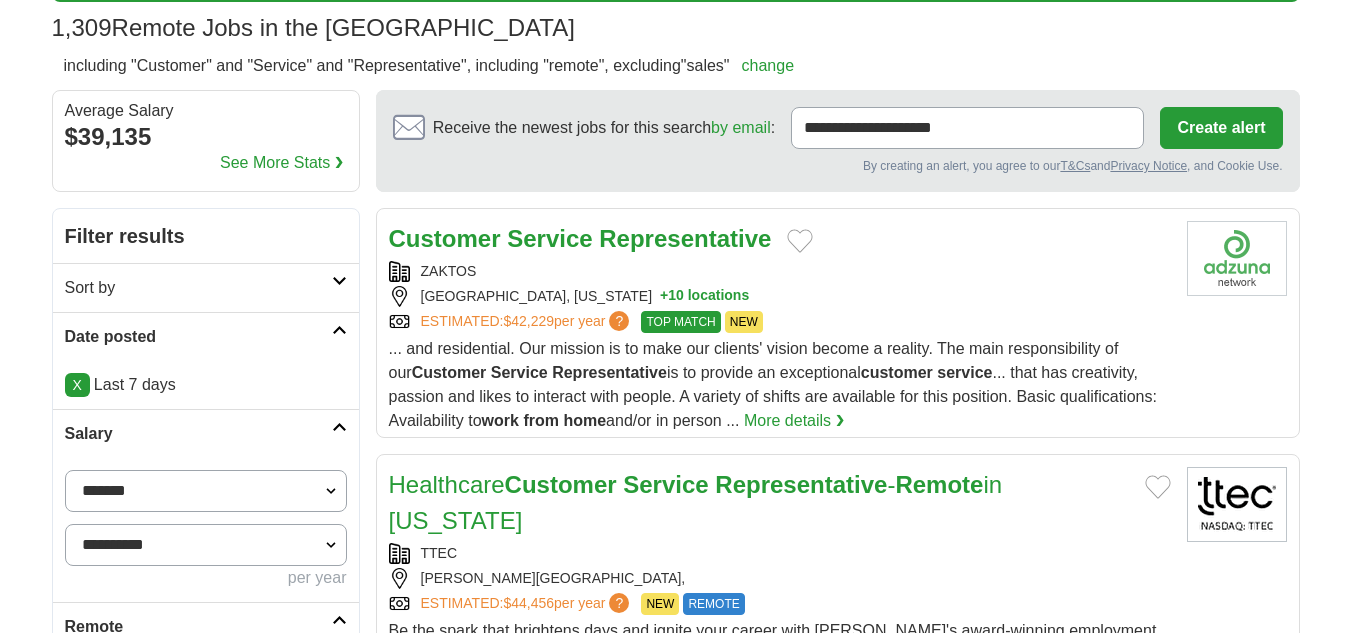 scroll, scrollTop: 134, scrollLeft: 0, axis: vertical 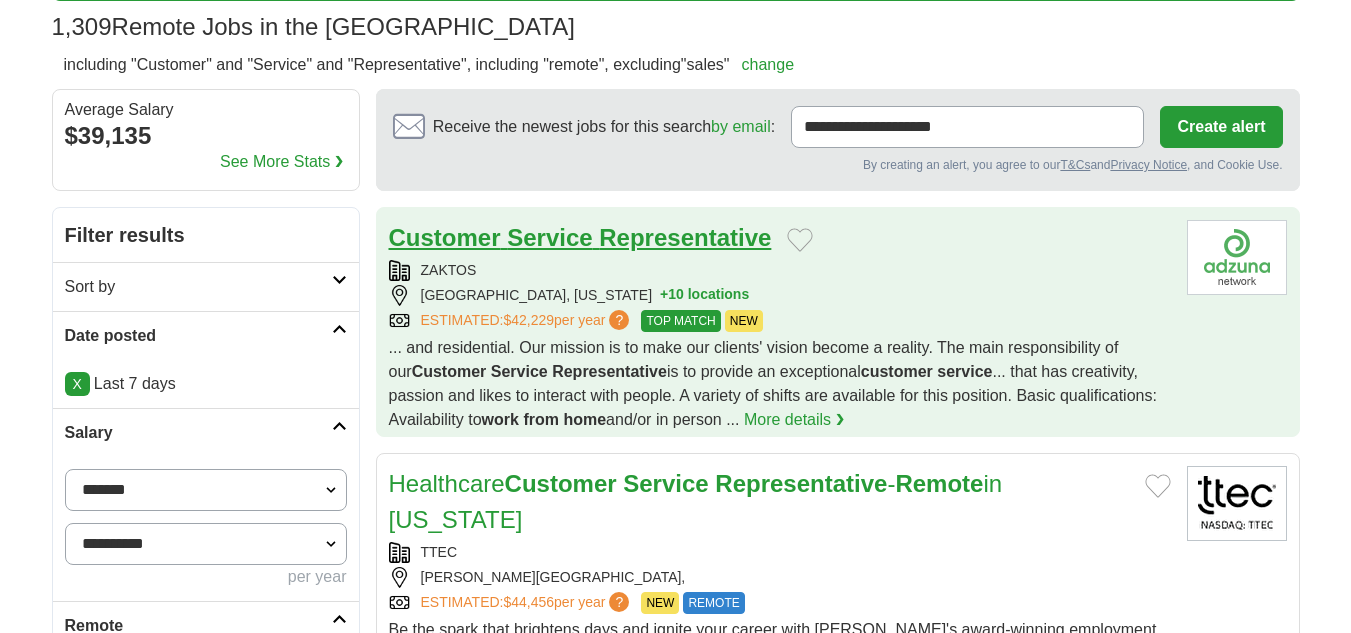 click on "Service" at bounding box center [549, 237] 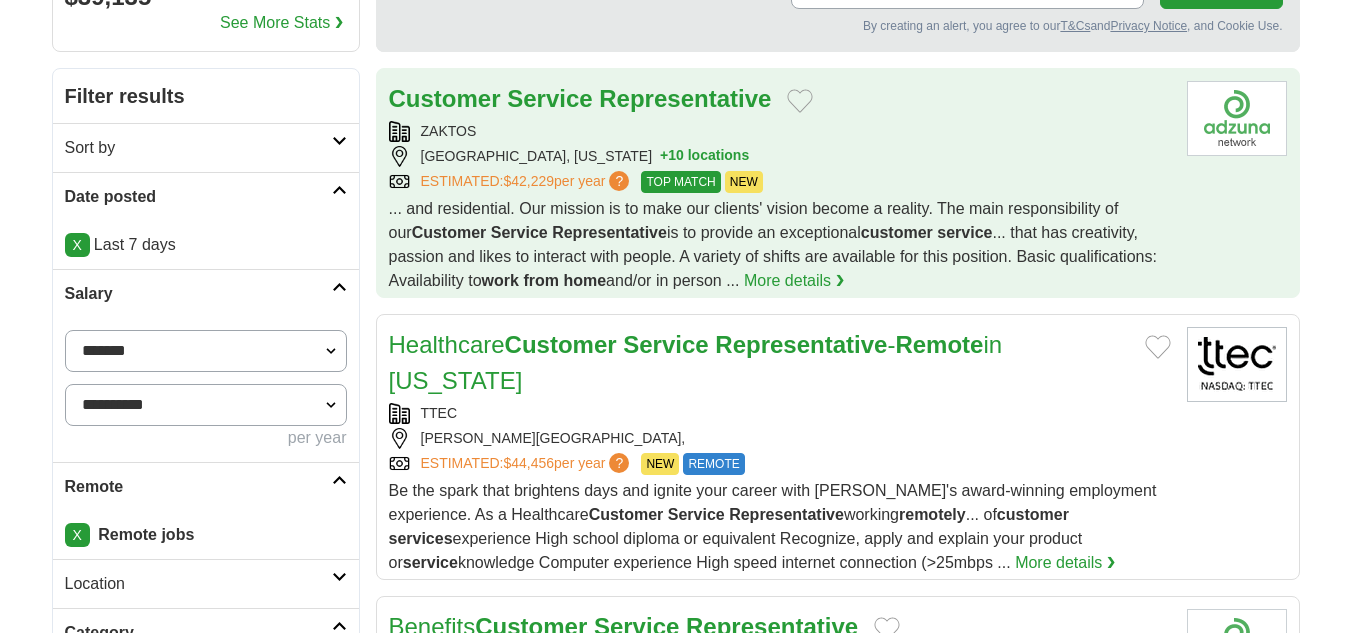 scroll, scrollTop: 373, scrollLeft: 0, axis: vertical 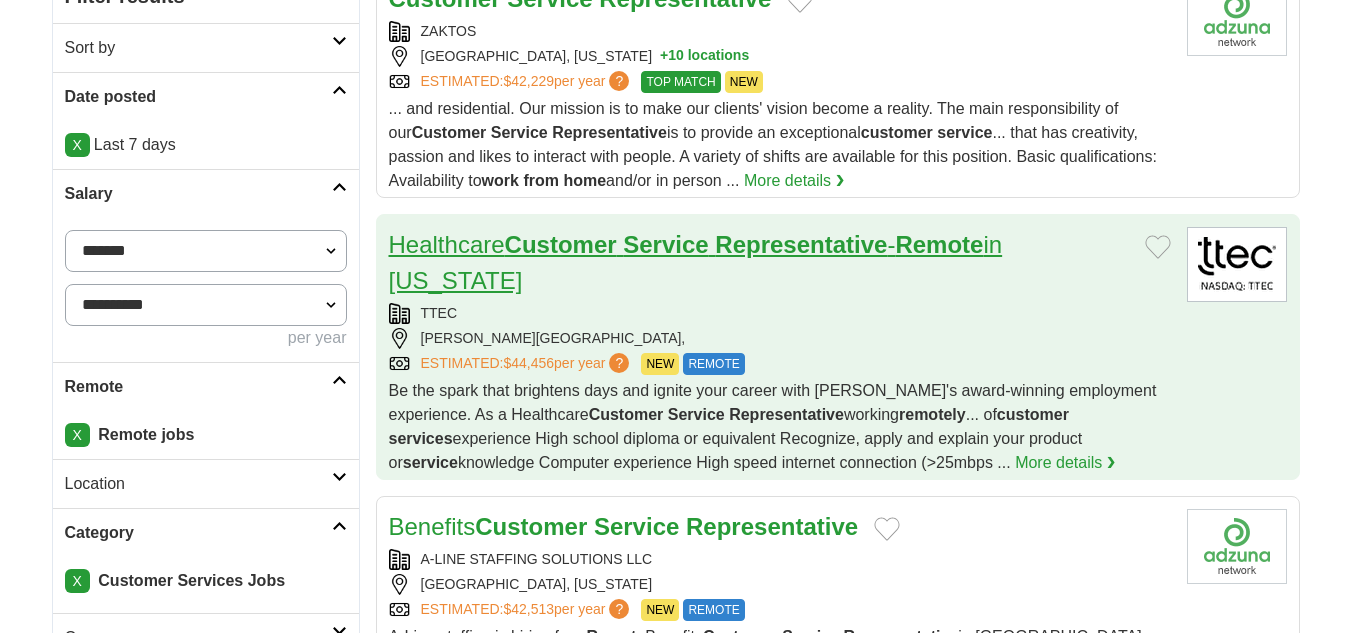 click on "Service" at bounding box center [665, 244] 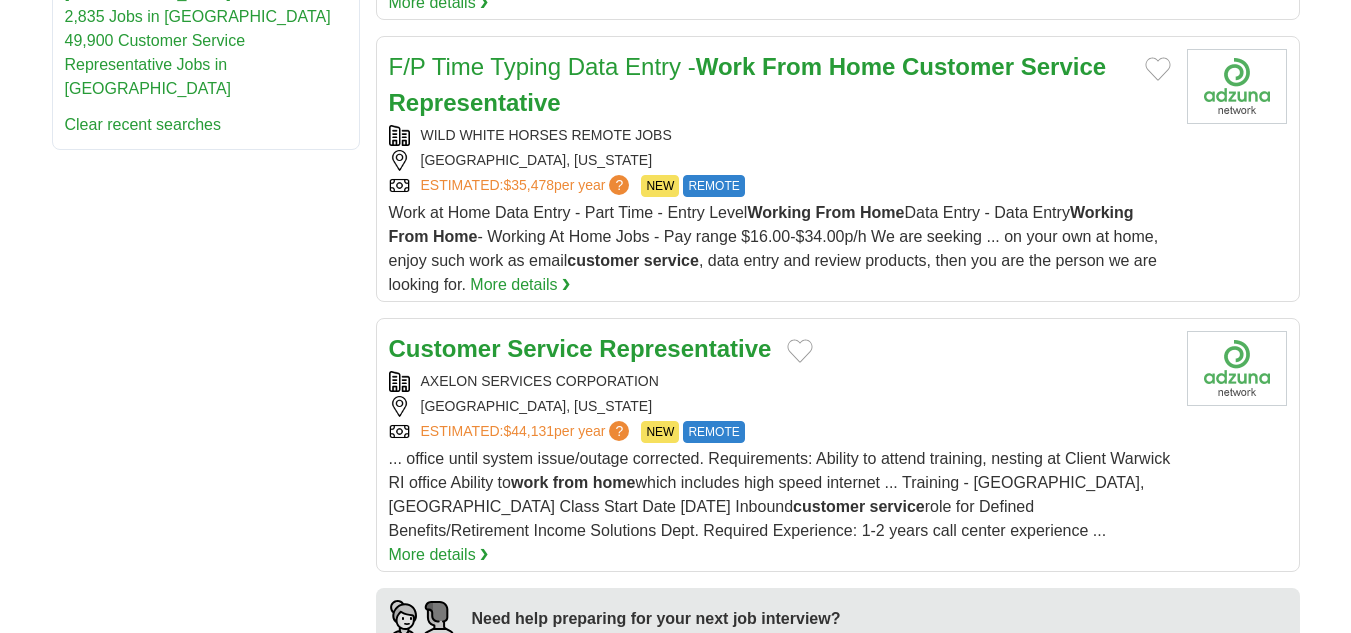 scroll, scrollTop: 1555, scrollLeft: 0, axis: vertical 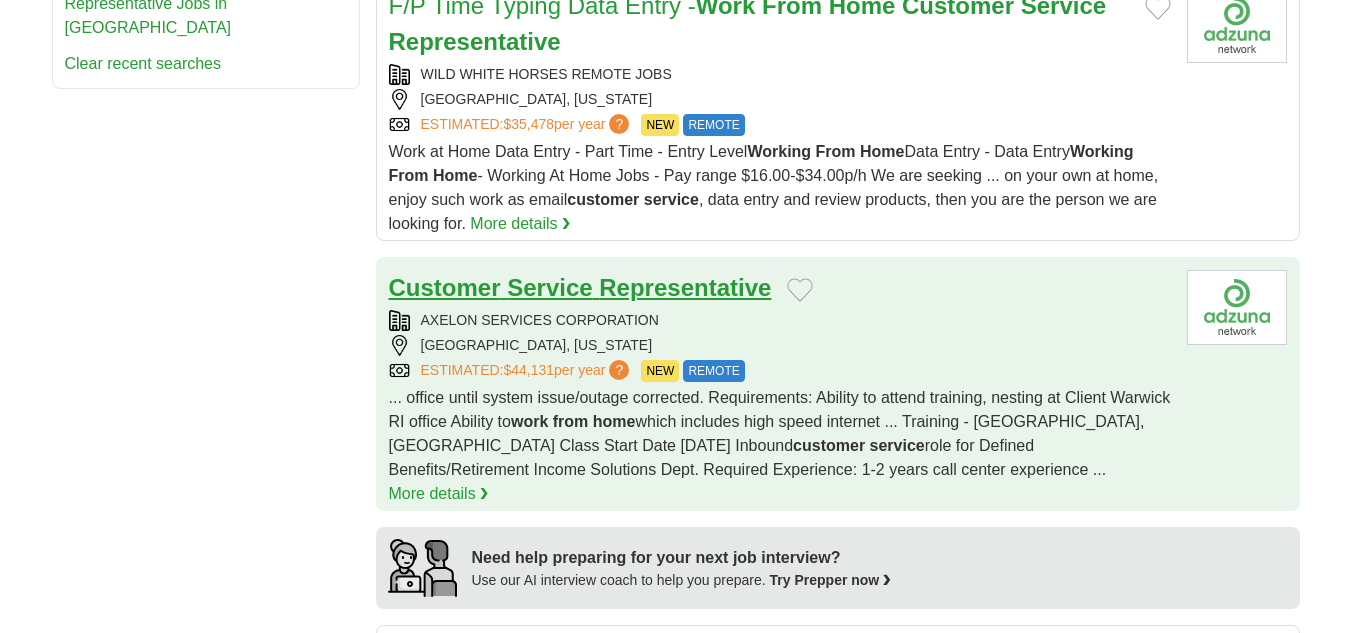 click on "Representative" at bounding box center (685, 287) 